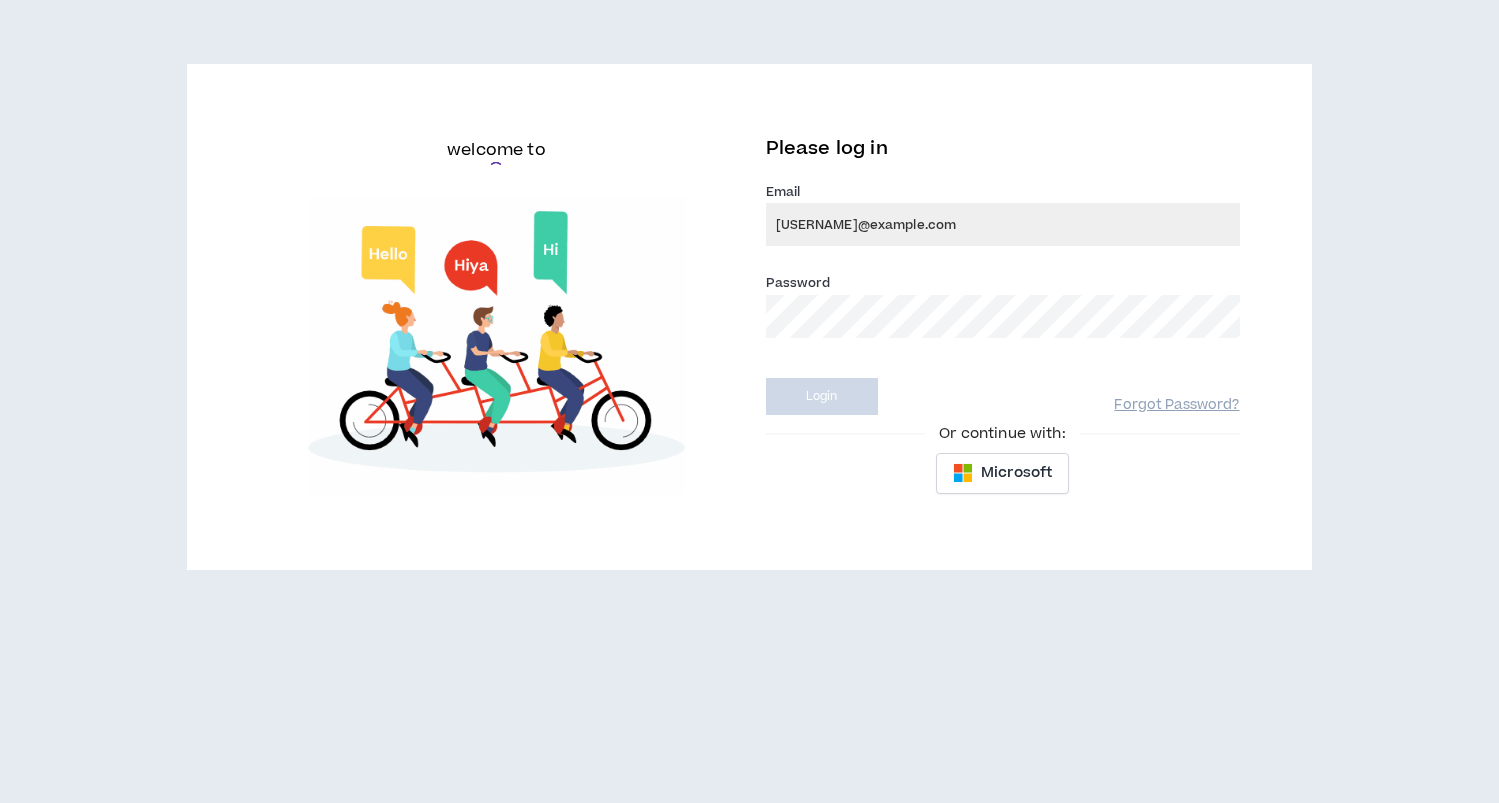 scroll, scrollTop: 0, scrollLeft: 0, axis: both 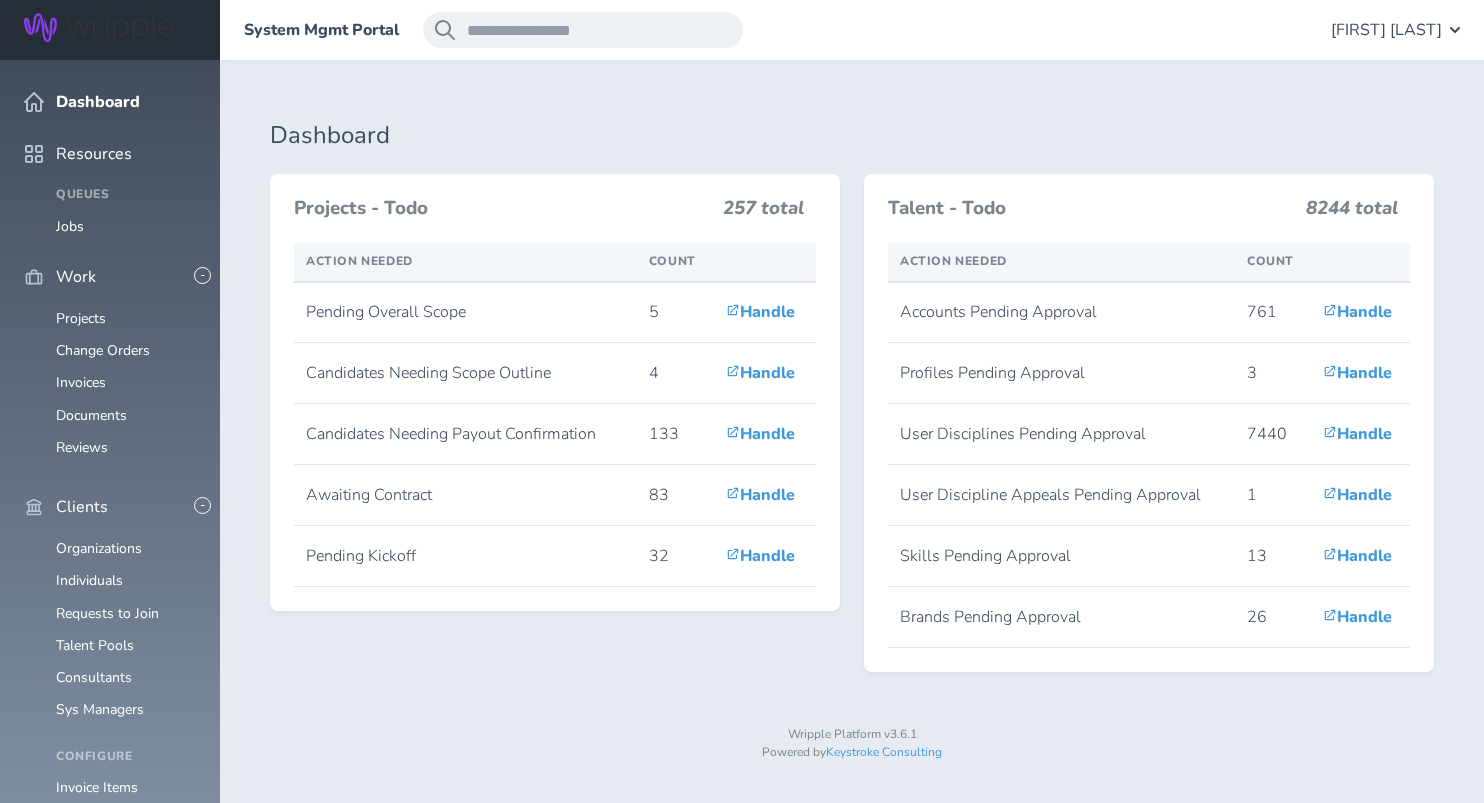 click on "Organizations
Individuals
Requests to Join
Talent Pools
Consultants
Sys Managers" at bounding box center [110, 629] 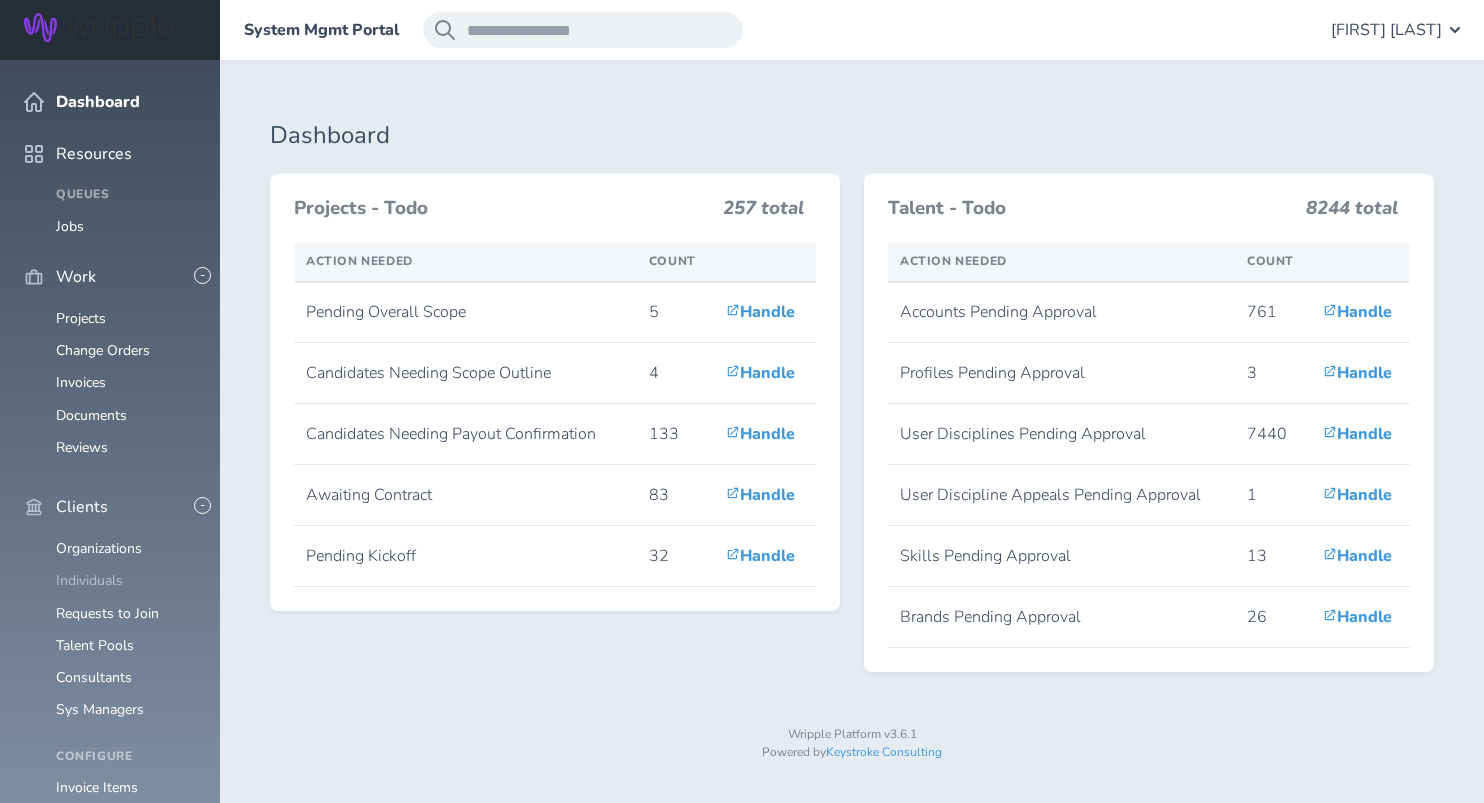 click on "Individuals" at bounding box center (89, 580) 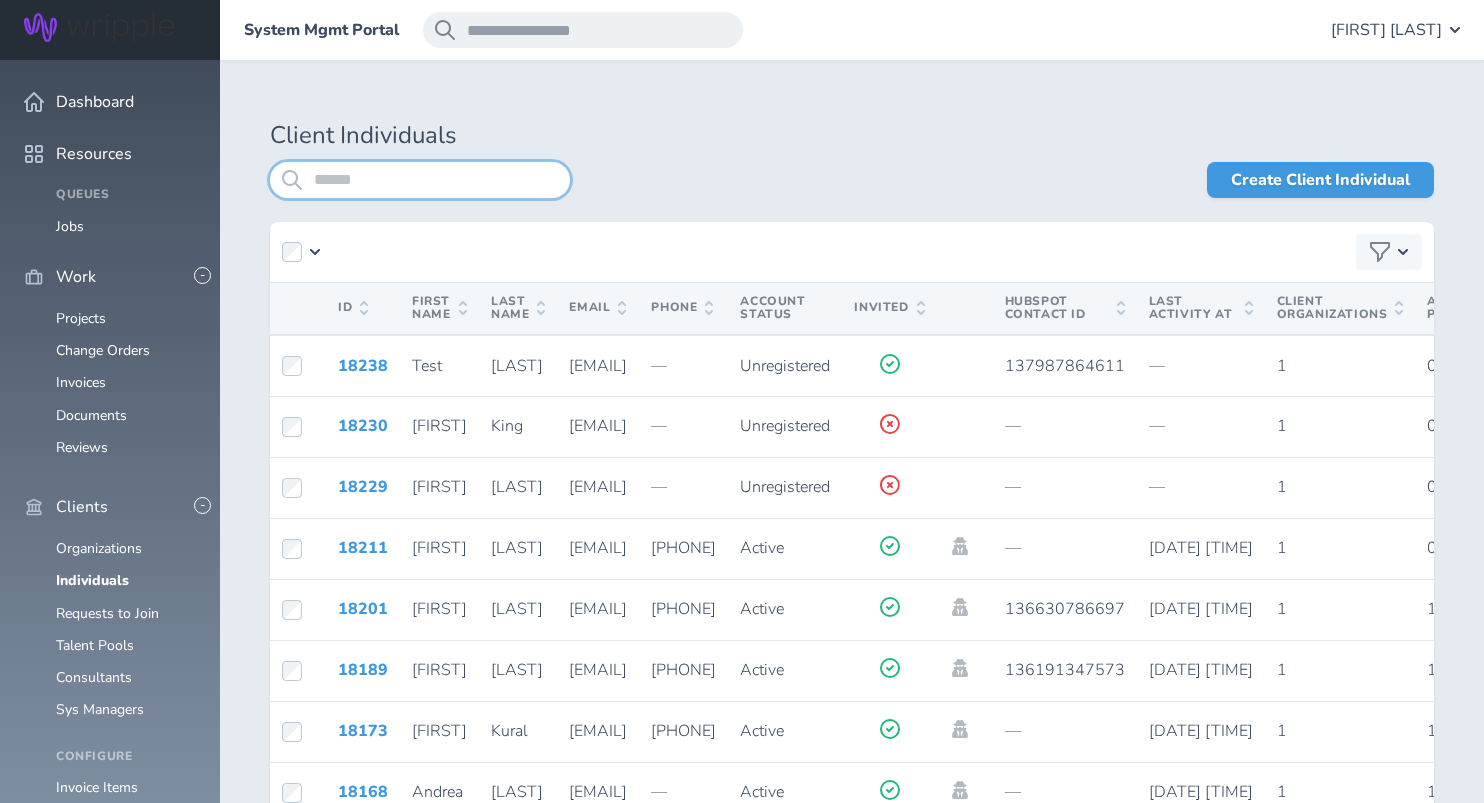click at bounding box center [420, 180] 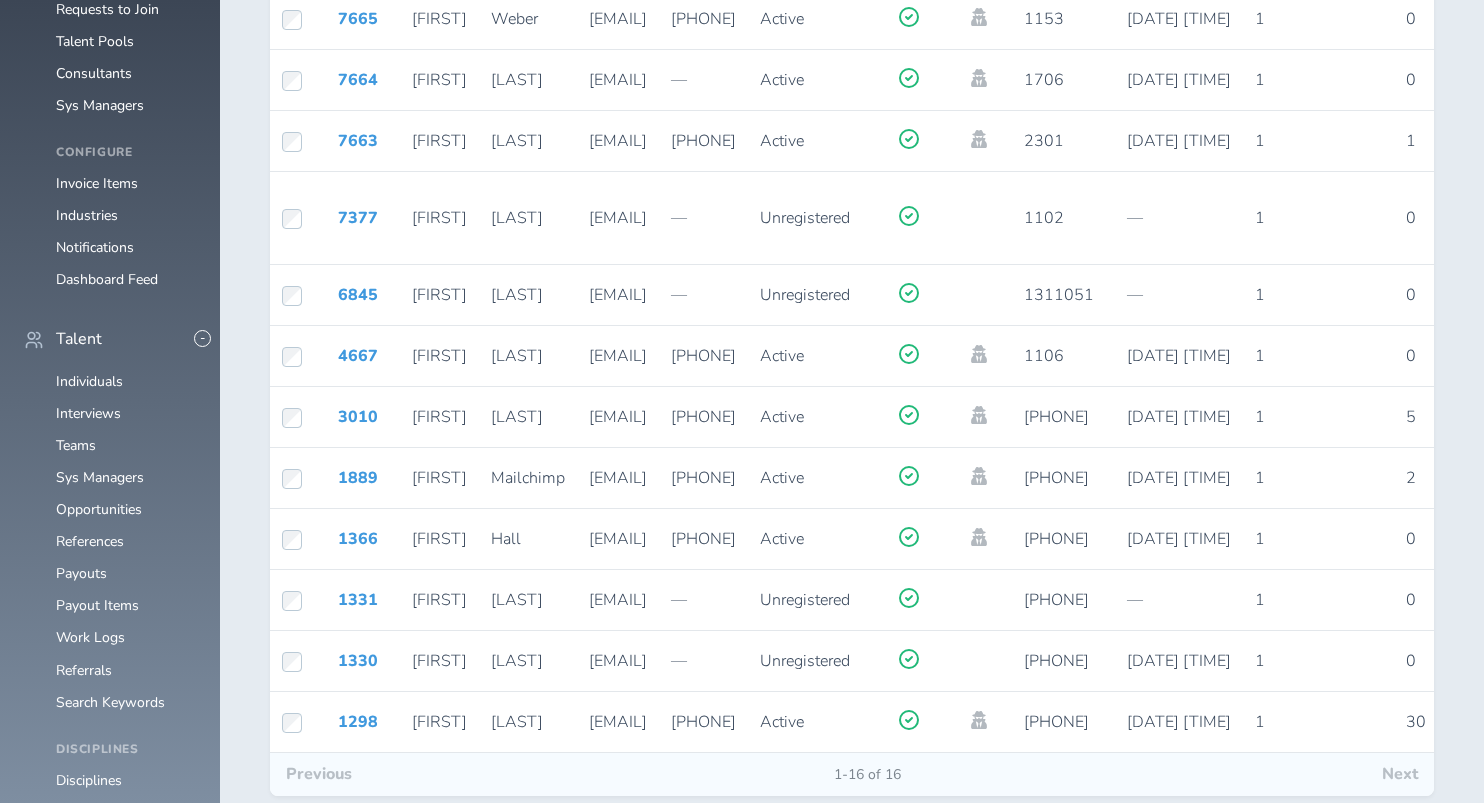 scroll, scrollTop: 698, scrollLeft: 0, axis: vertical 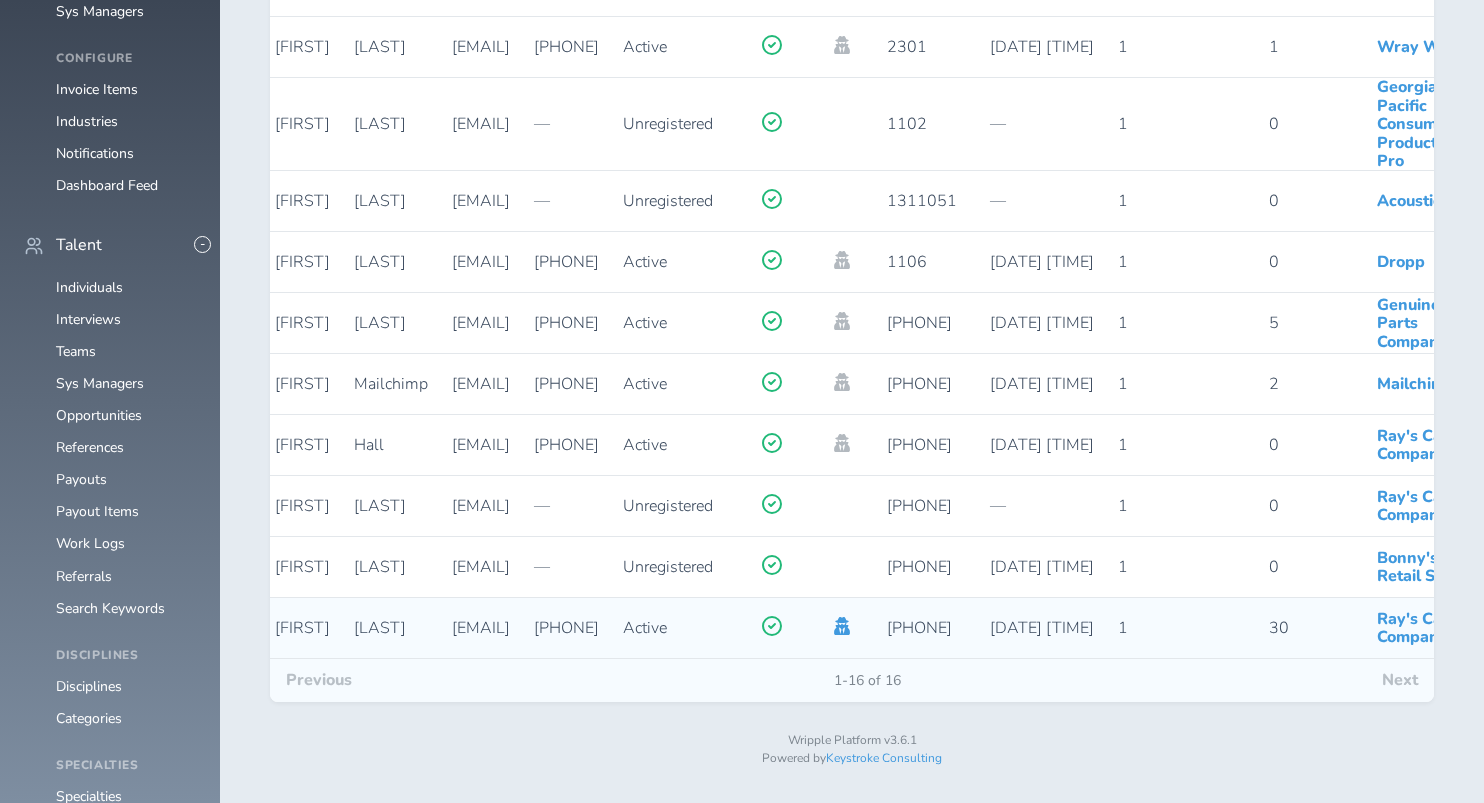 type on "***" 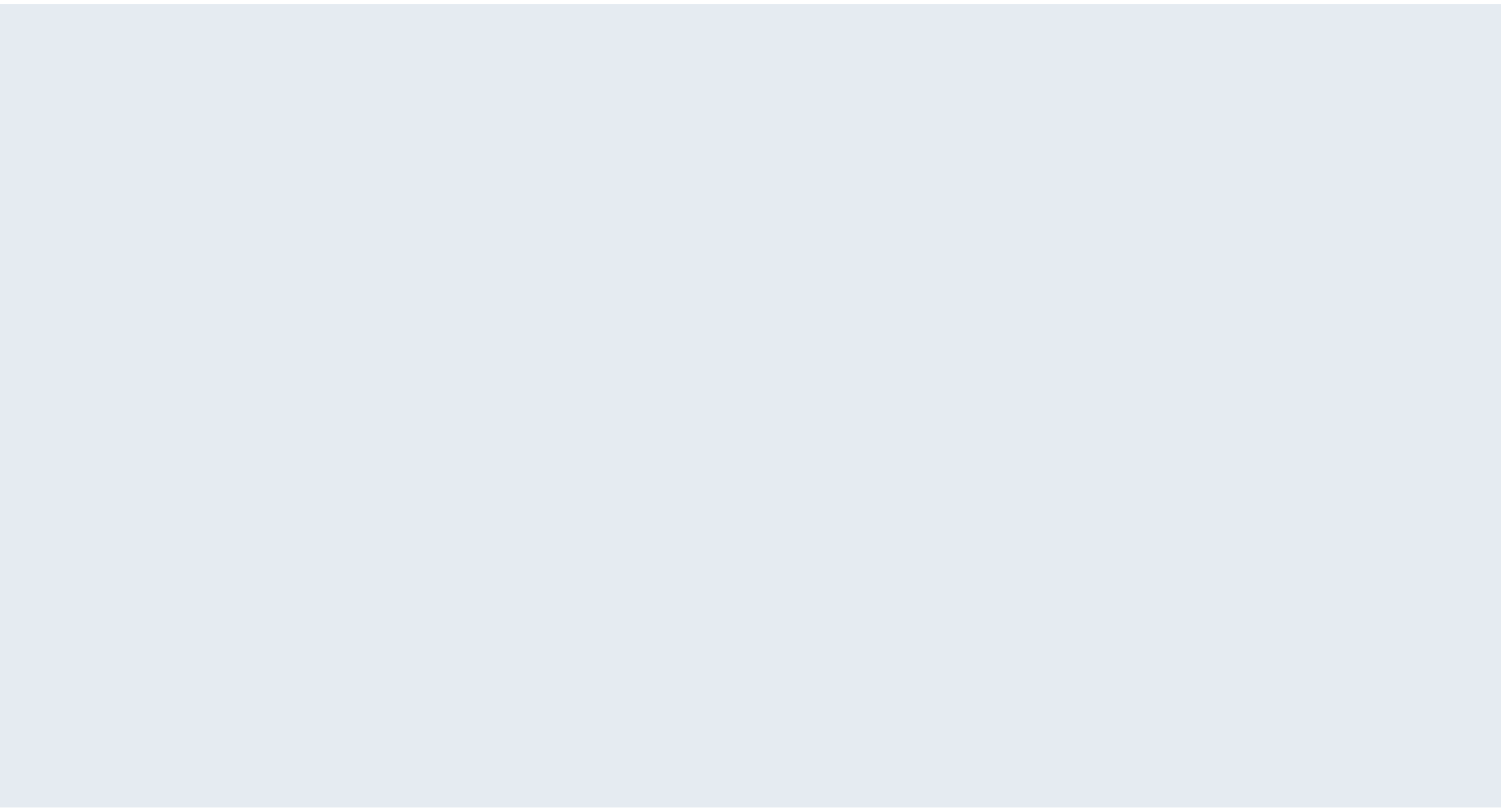 scroll, scrollTop: 0, scrollLeft: 0, axis: both 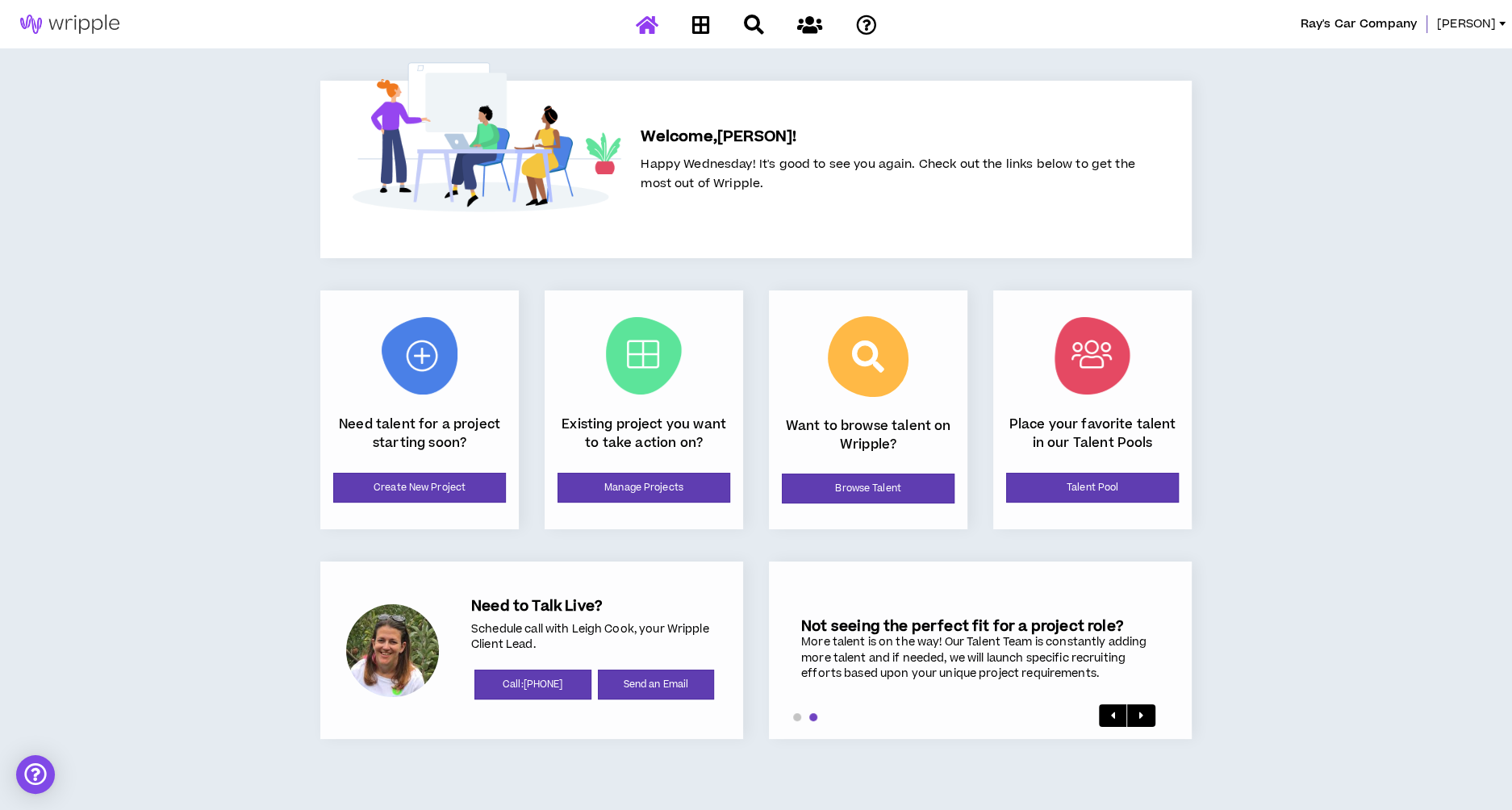 click on "Ray's Car Company Ray Welcome,  Ray ! Happy Wednesday! It's good to see you again. Check out the links below to get the most out of Wripple. Need talent for a project starting soon? Create New Project Existing project you want to take action on? Manage Projects Want to browse talent on Wripple? Browse Talent Place your favorite talent in our Talent Pools Talent Pool Need to Talk Live? Schedule call with Leigh Cook, your Wripple Client Lead. Call:  [PHONE] Send an Email Not seeing the perfect fit for a project role? More talent is on the way! Our Talent Team is constantly adding more talent and if needed, we will launch specific recruiting efforts based upon your unique project requirements. Welcome to Wripple 4.0! We would love to hear your feedback! Send us your thoughts at clientteam@wripple.com. Not seeing the perfect fit for a project role? Welcome to Wripple 4.0! We would love to hear your feedback! Send us your thoughts at clientteam@wripple.com." at bounding box center (756, 405) 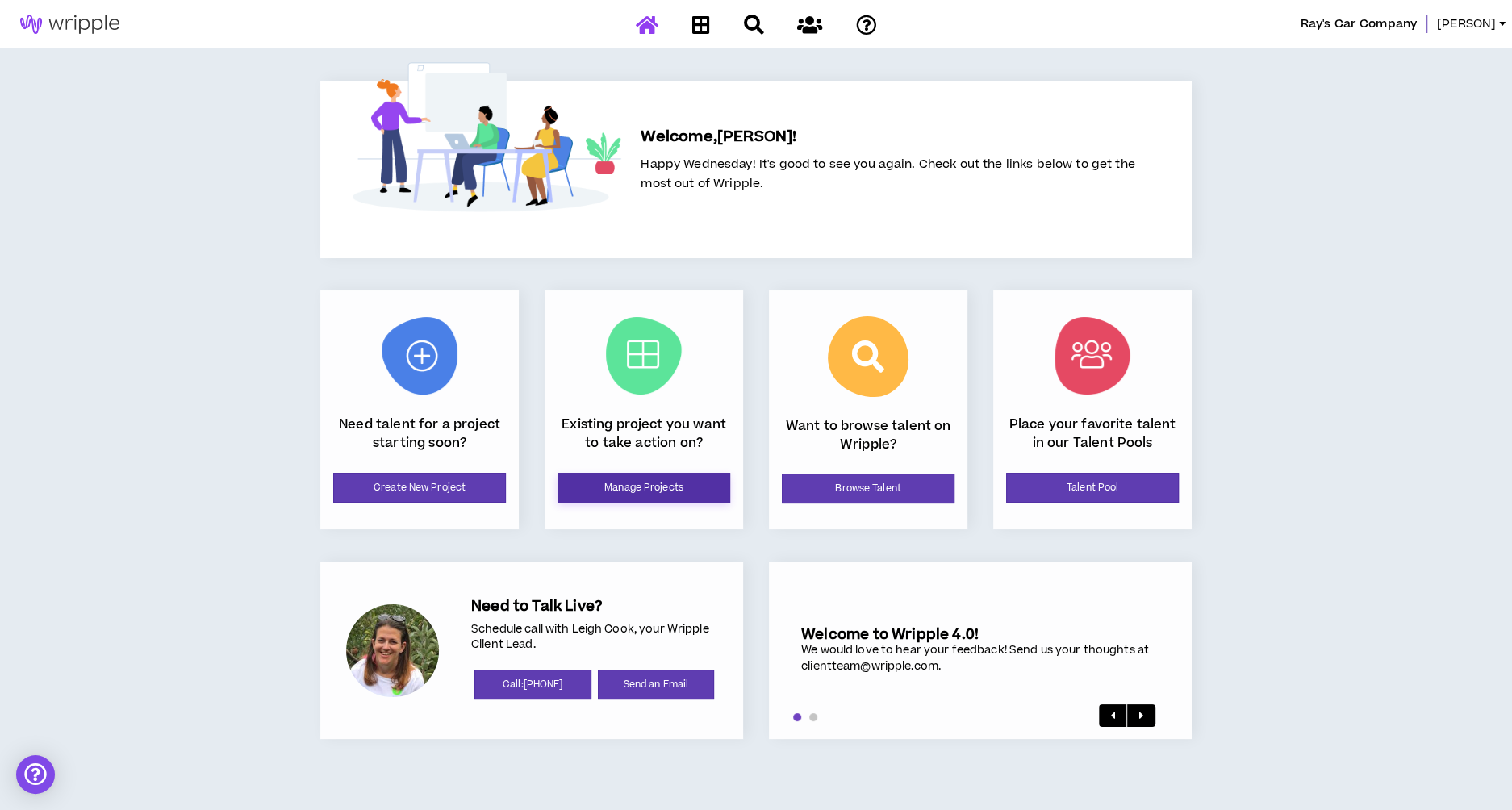 click on "Manage Projects" at bounding box center [644, 487] 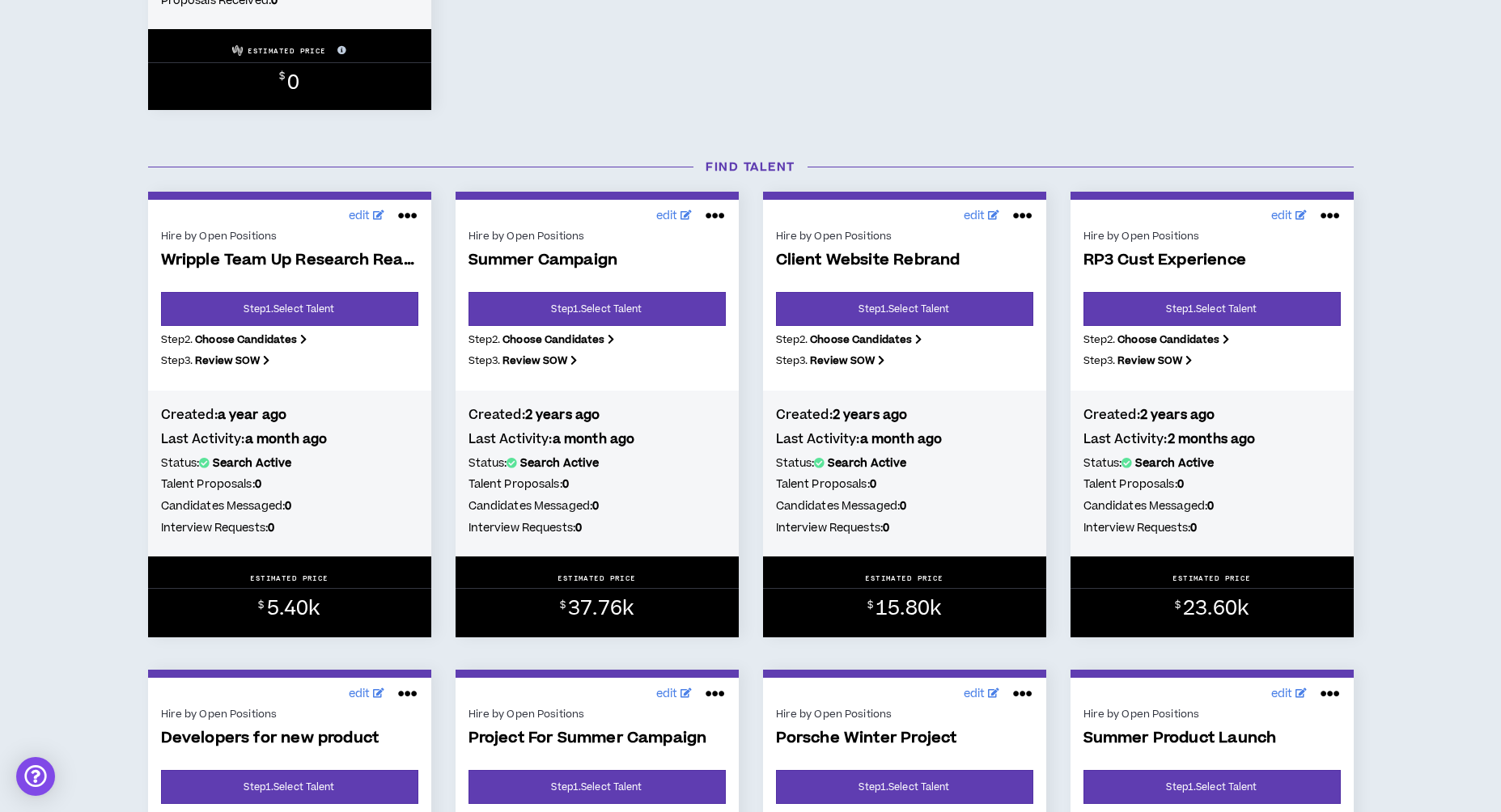 scroll, scrollTop: 1154, scrollLeft: 0, axis: vertical 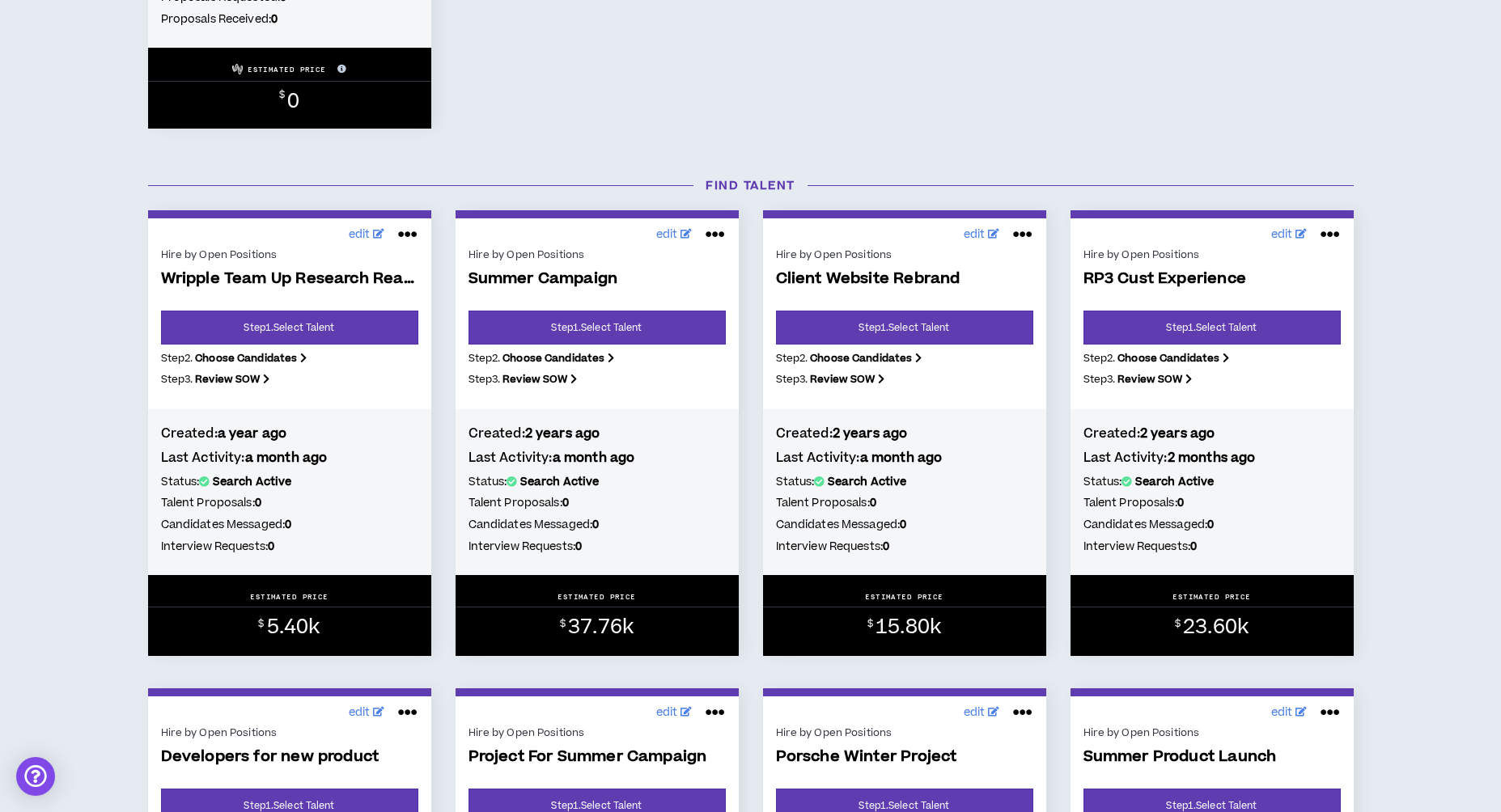 click on "Hire by Open Positions Summer Campaign Step  1 .  Select Talent Step  2 . Choose Candidates Step  3 . Review SOW" at bounding box center [597, 322] 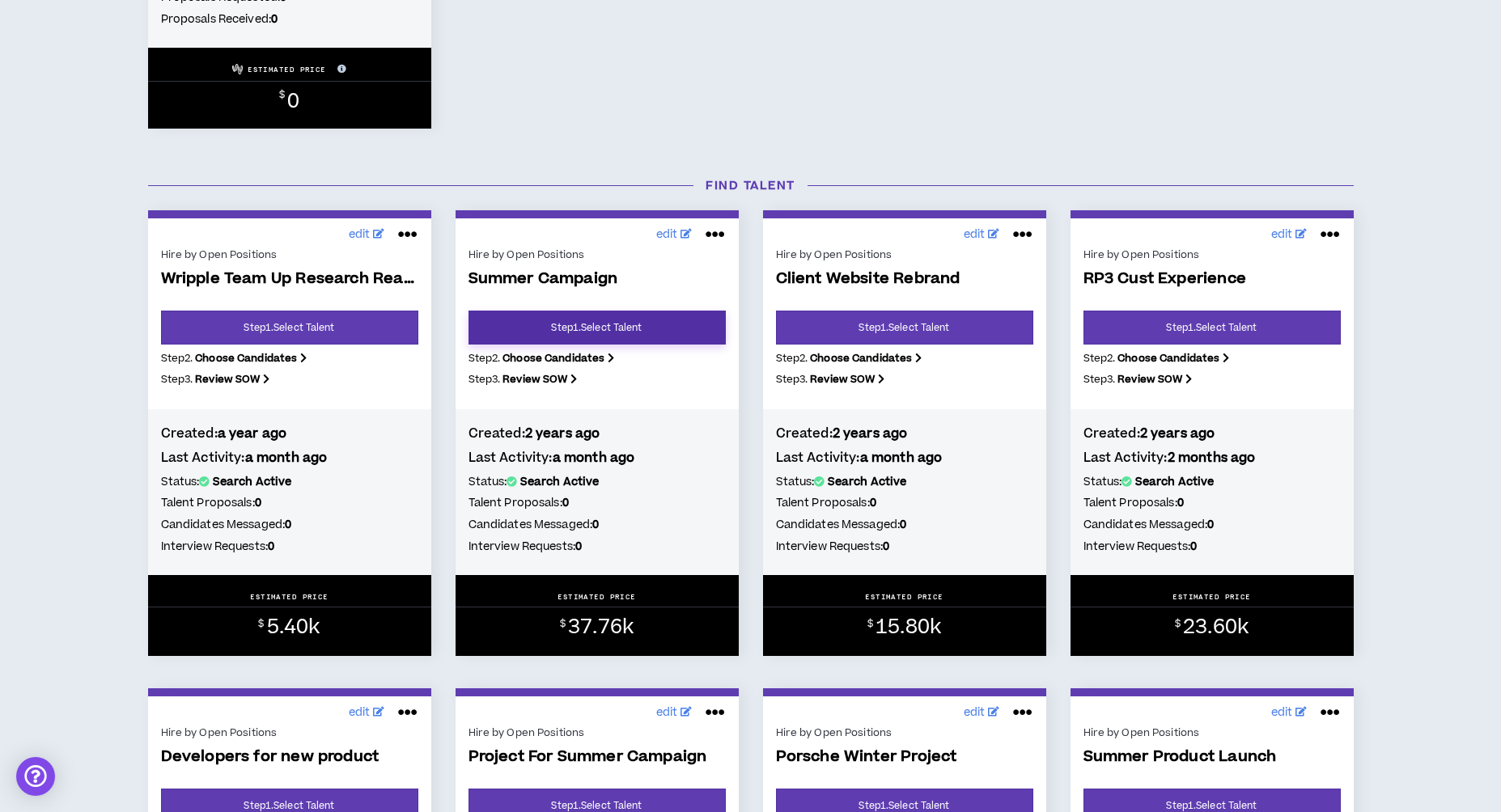 click on "Step  1 .  Select Talent" at bounding box center (597, 328) 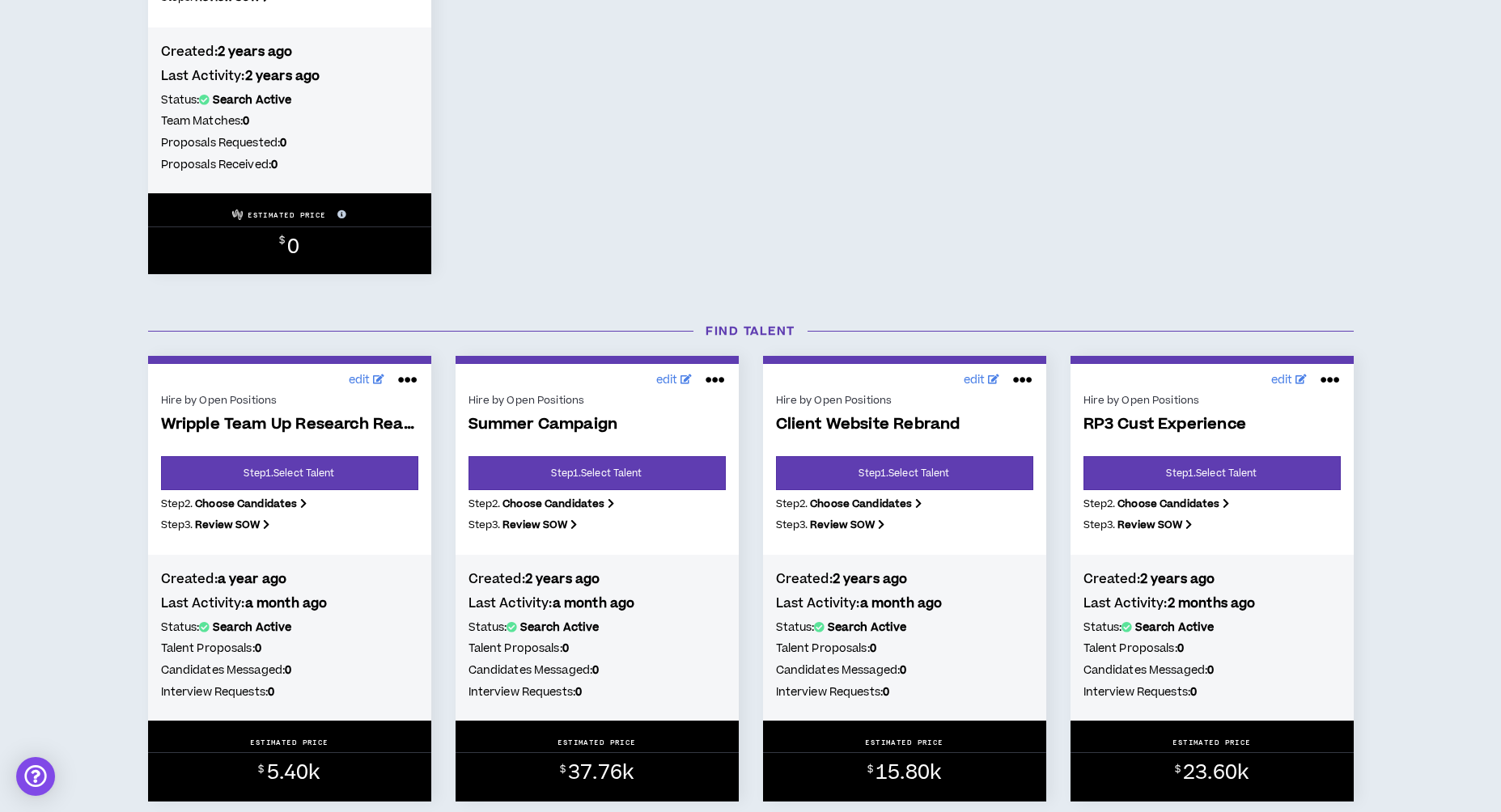 scroll, scrollTop: 1034, scrollLeft: 0, axis: vertical 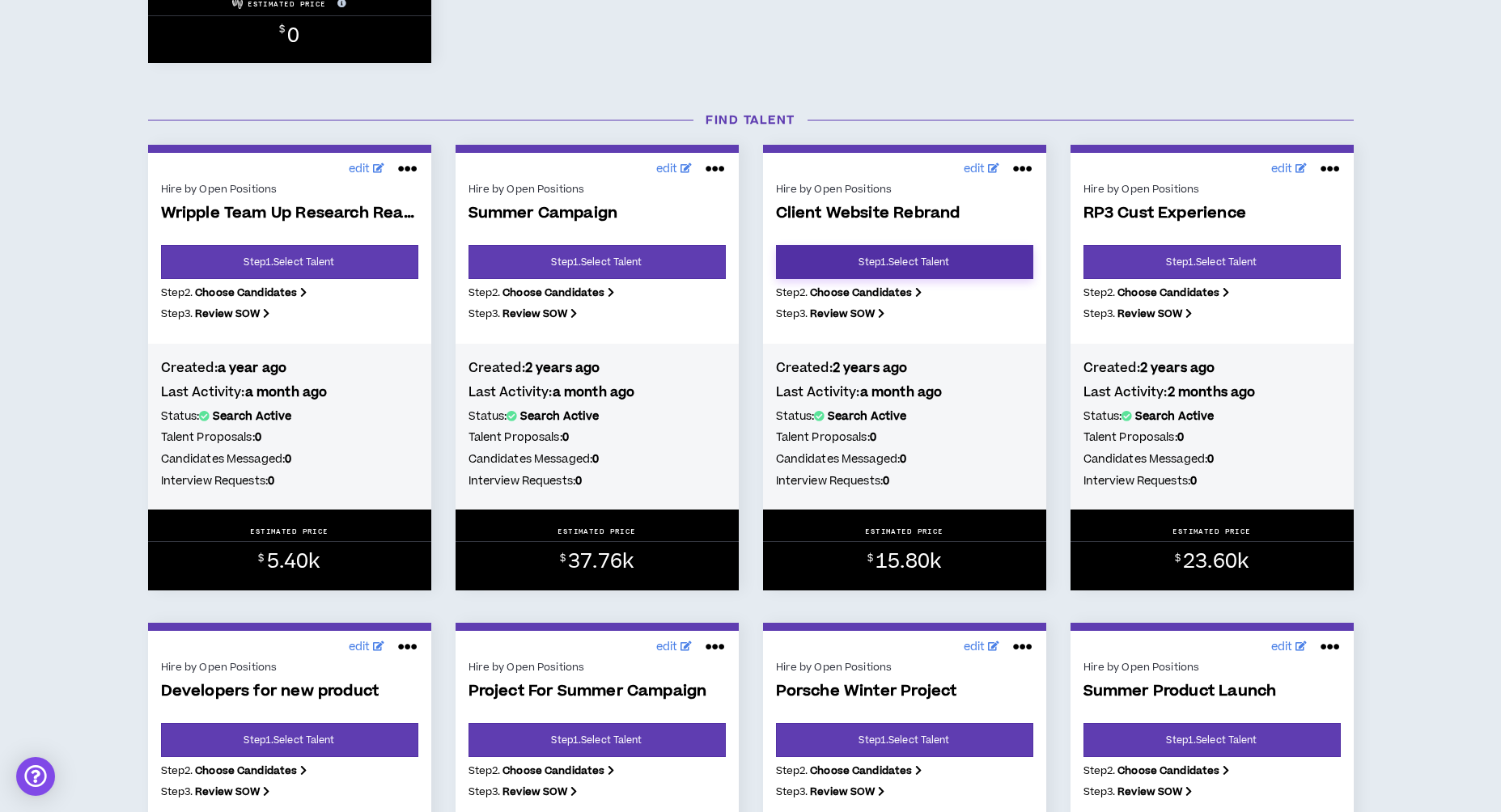 click on "Step  1 .  Select Talent" at bounding box center [905, 262] 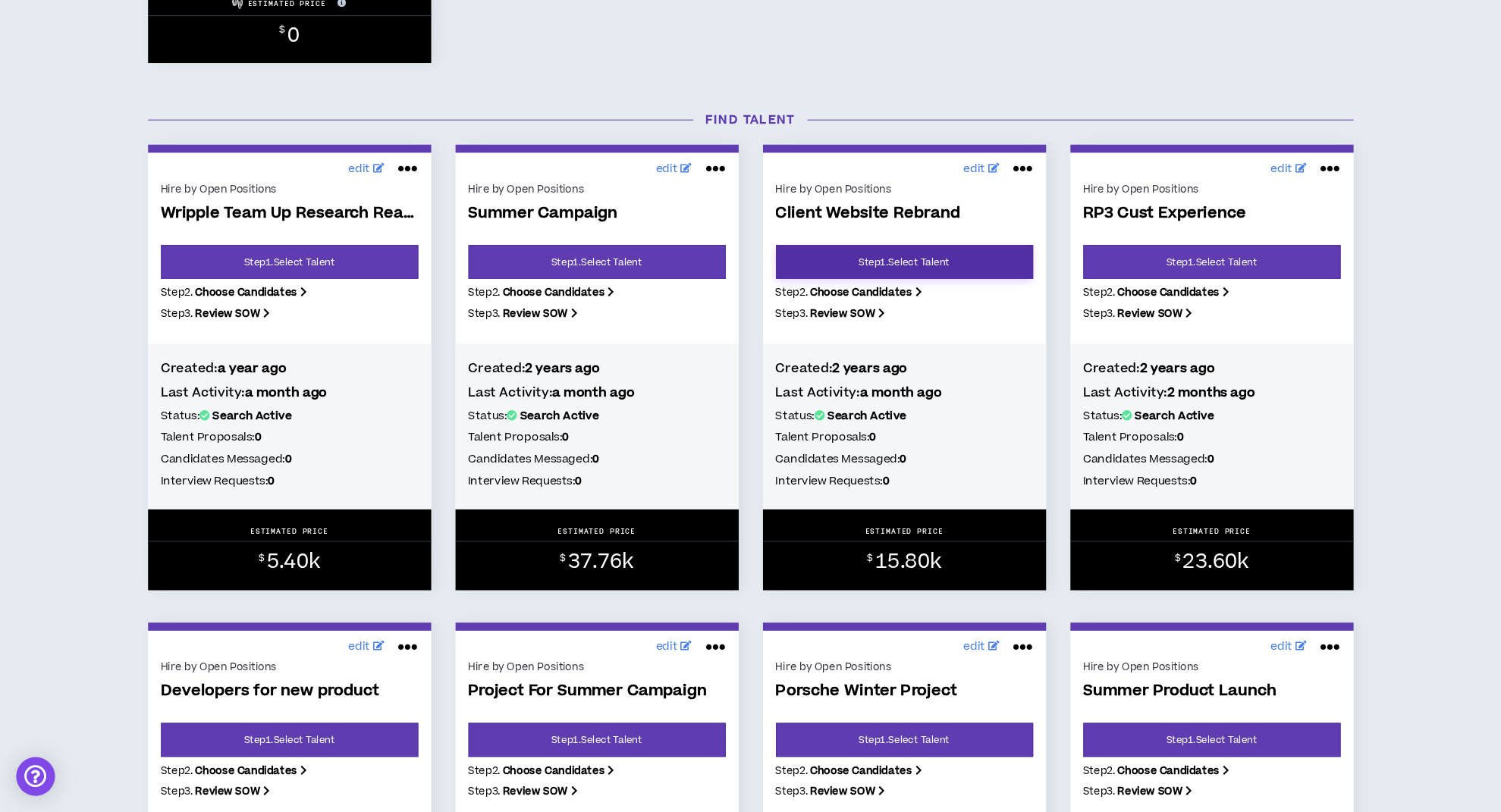 scroll, scrollTop: 0, scrollLeft: 0, axis: both 